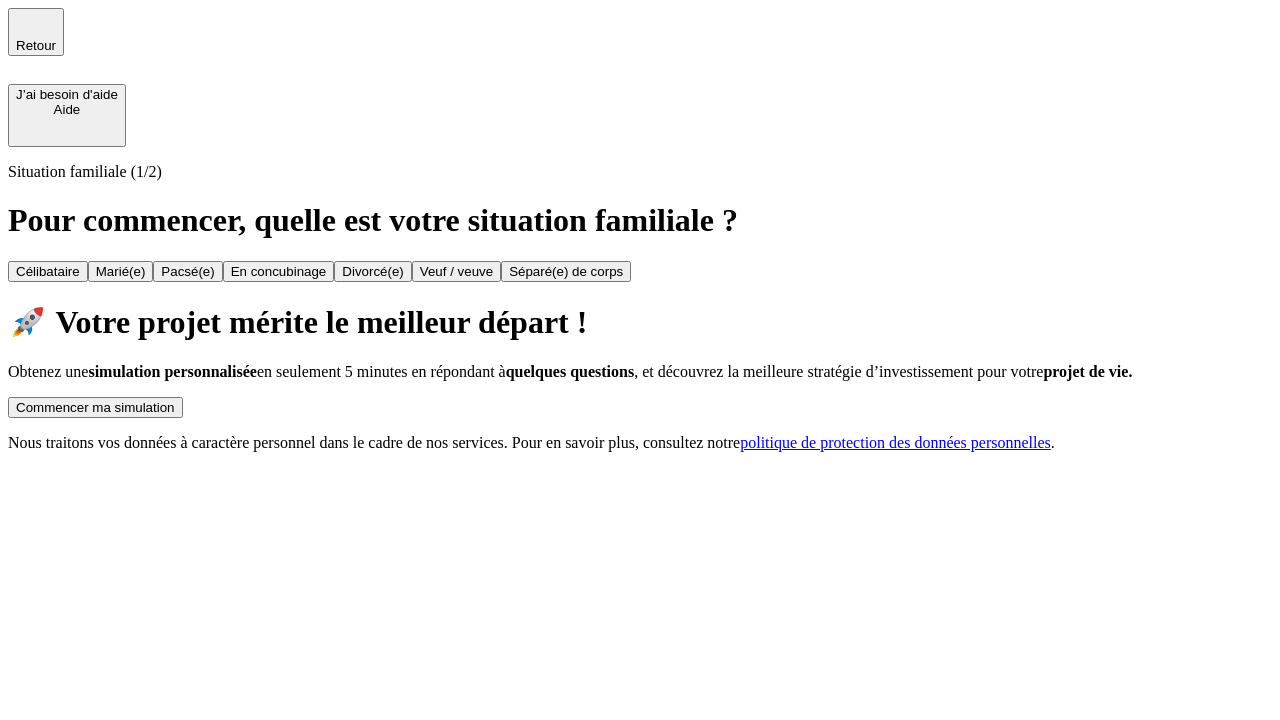scroll, scrollTop: 0, scrollLeft: 0, axis: both 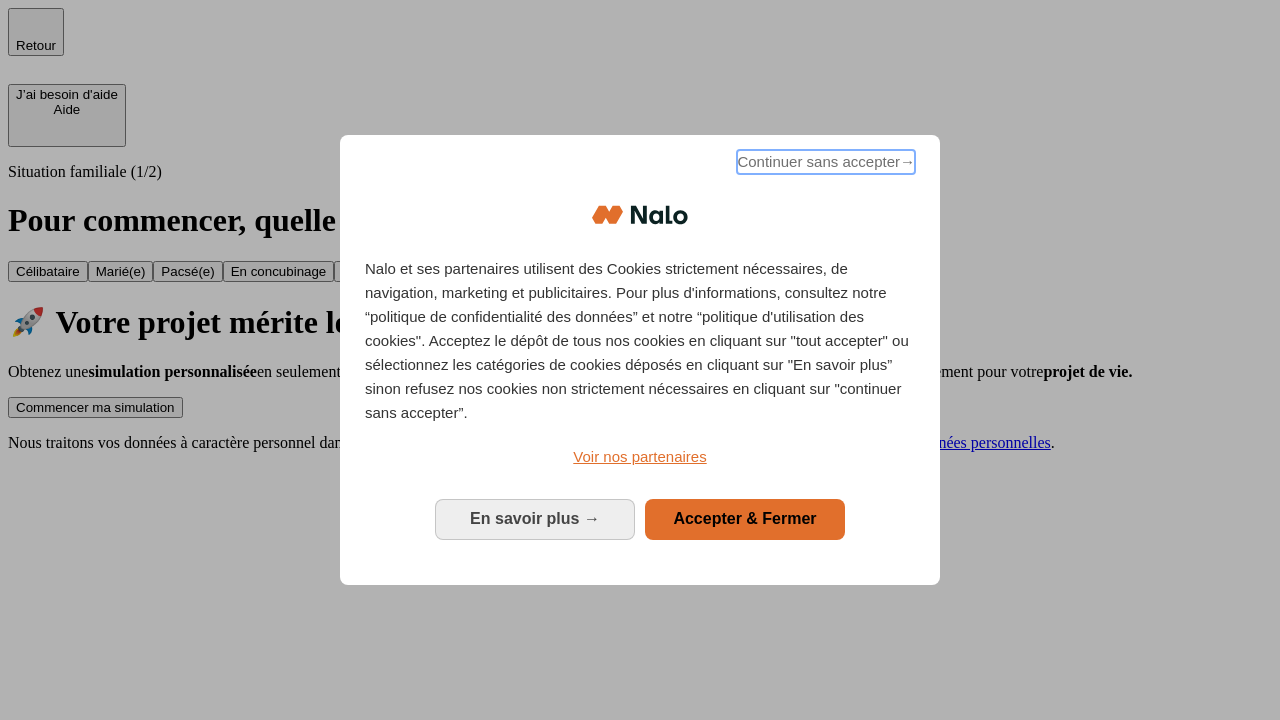 click on "Continuer sans accepter  →" at bounding box center [826, 162] 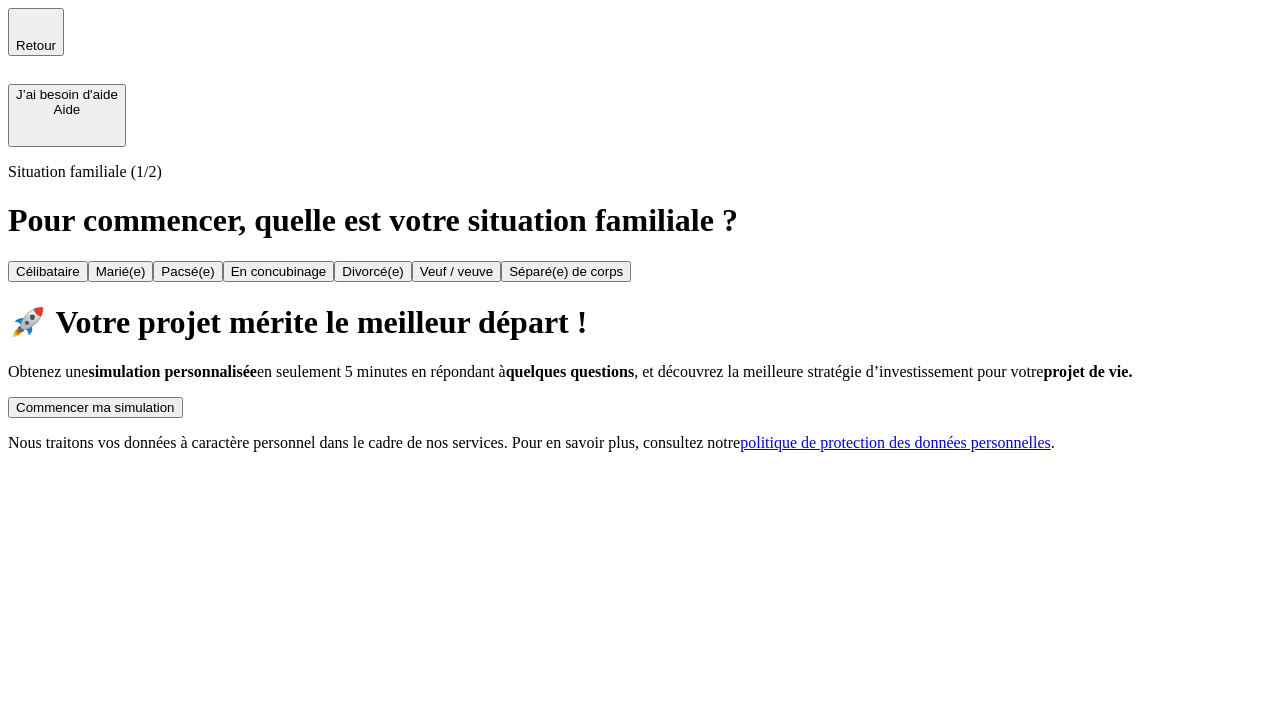 click on "Commencer ma simulation" at bounding box center (95, 407) 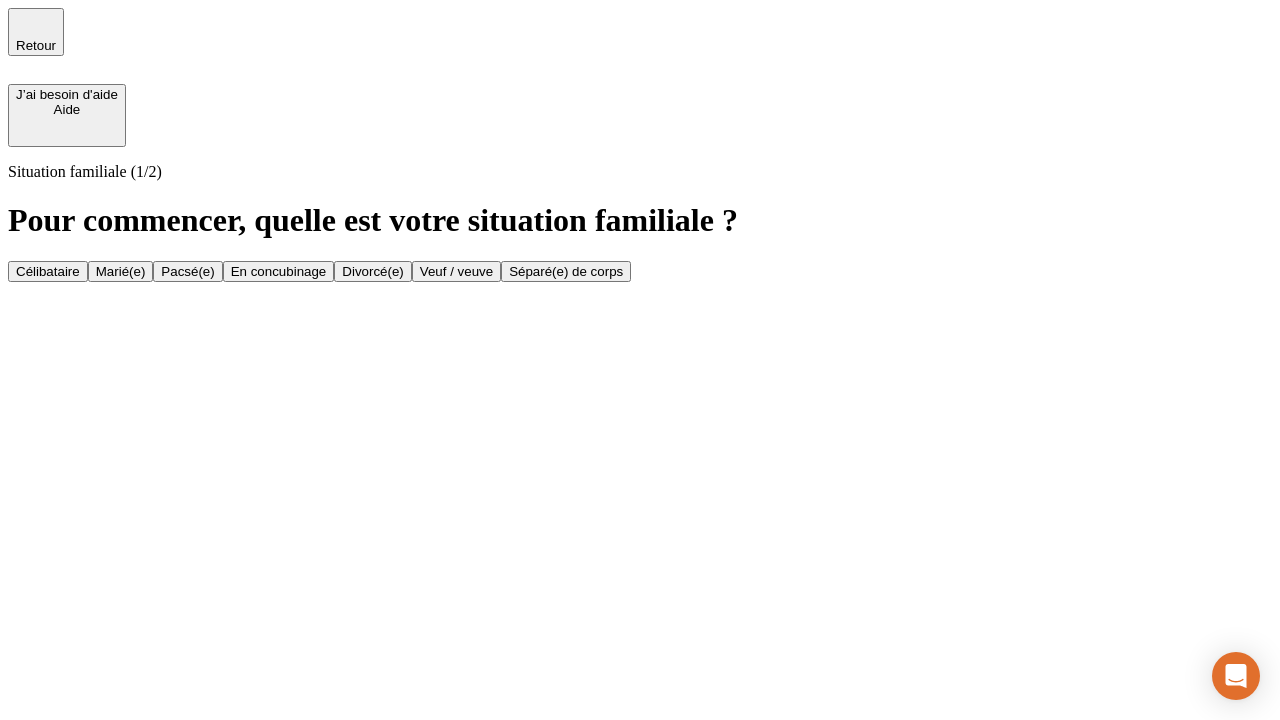 click on "Veuf / veuve" at bounding box center (456, 271) 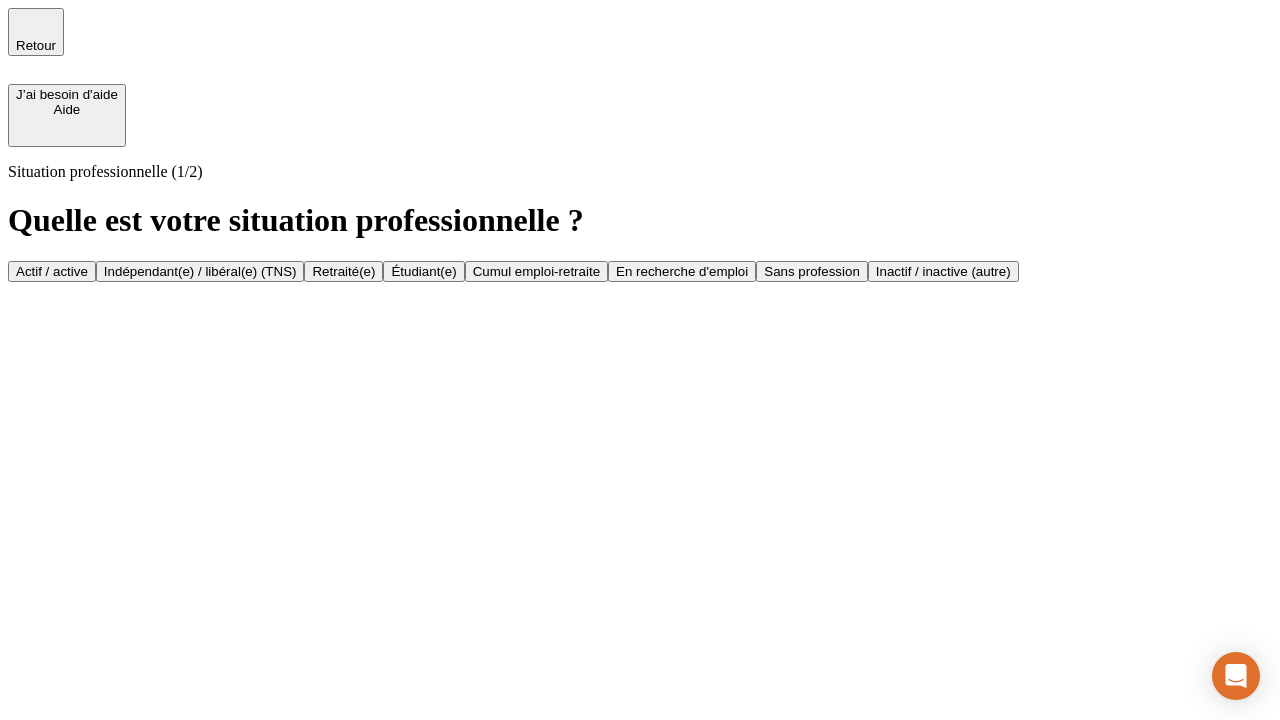 click on "Retraité(e)" at bounding box center [343, 271] 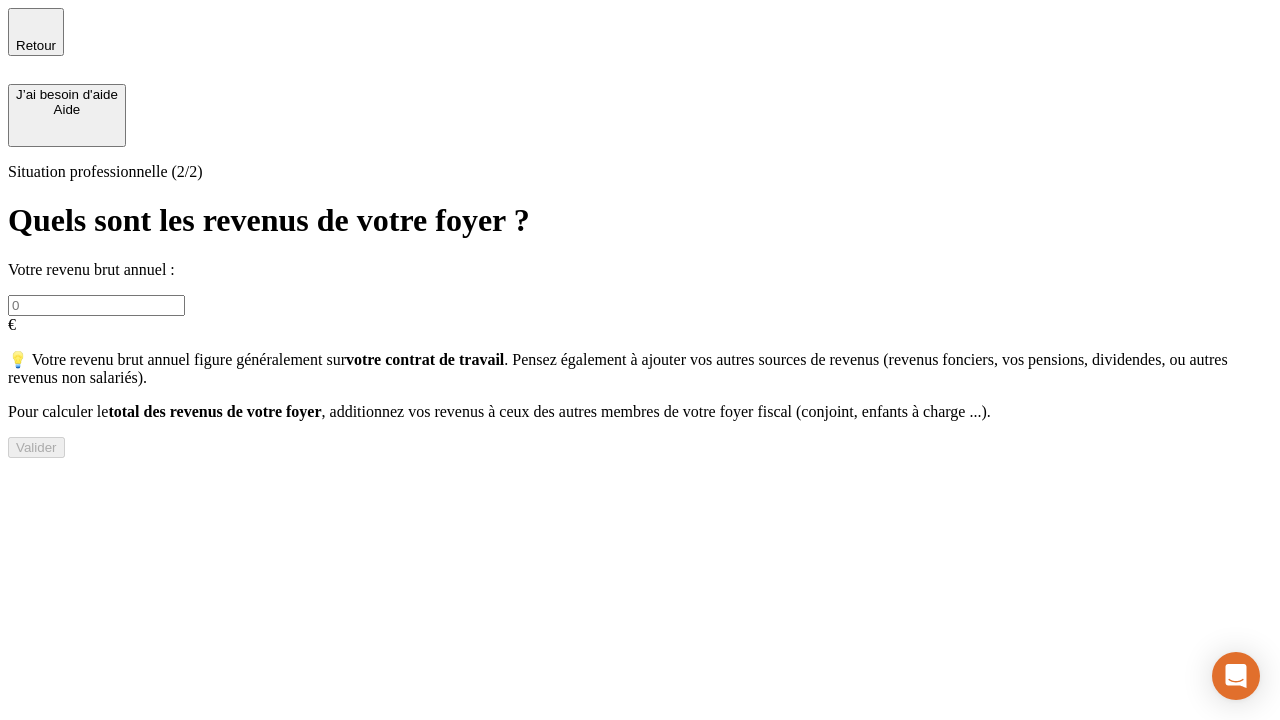 click at bounding box center (96, 305) 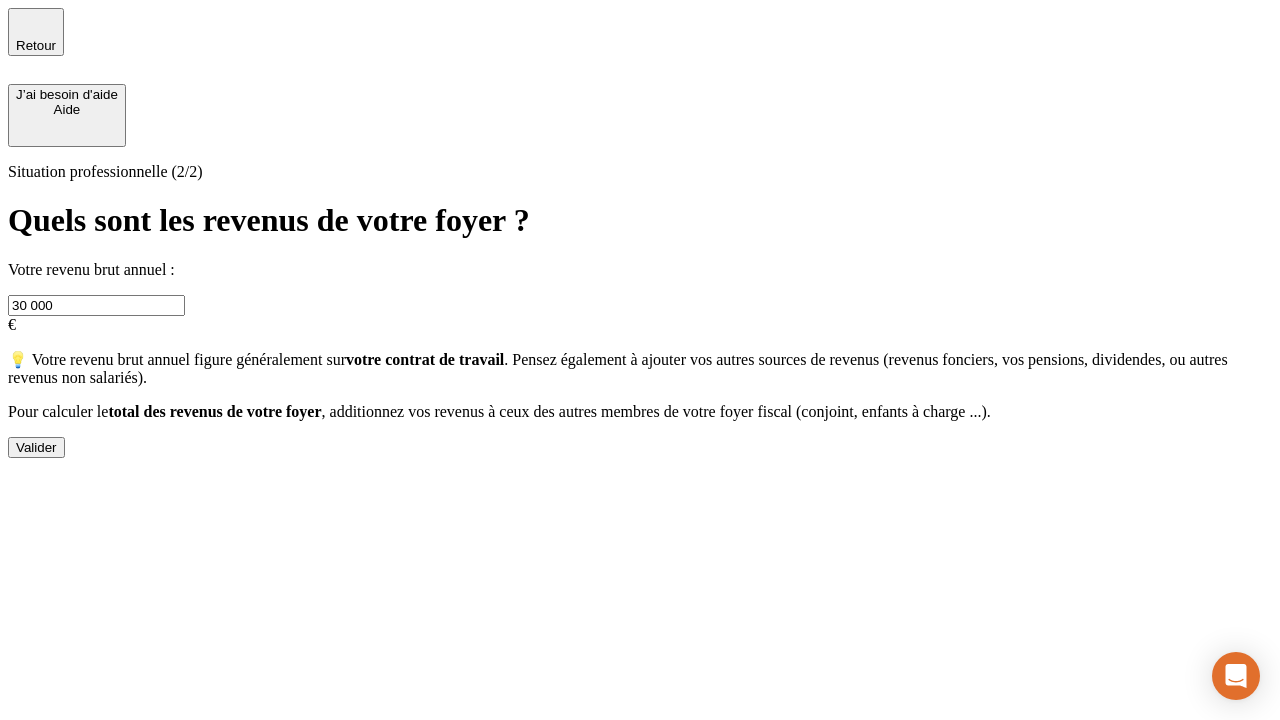 type on "30 000" 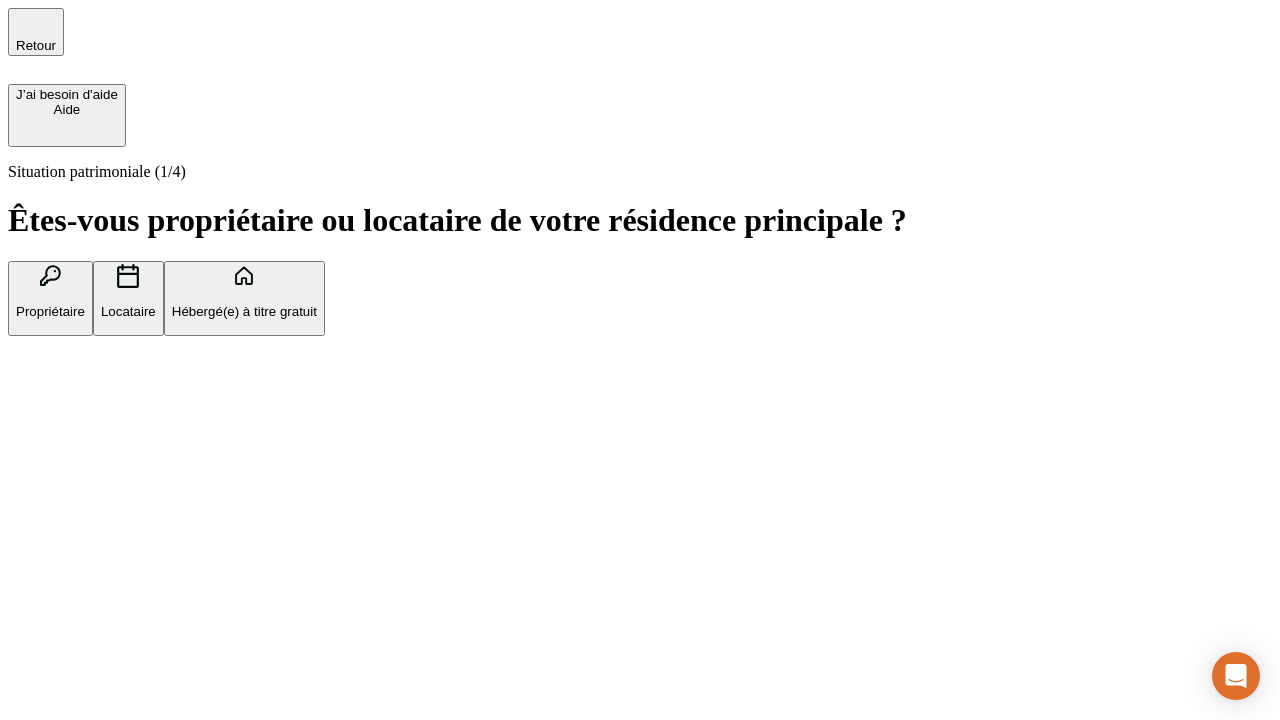 click on "Locataire" at bounding box center (128, 311) 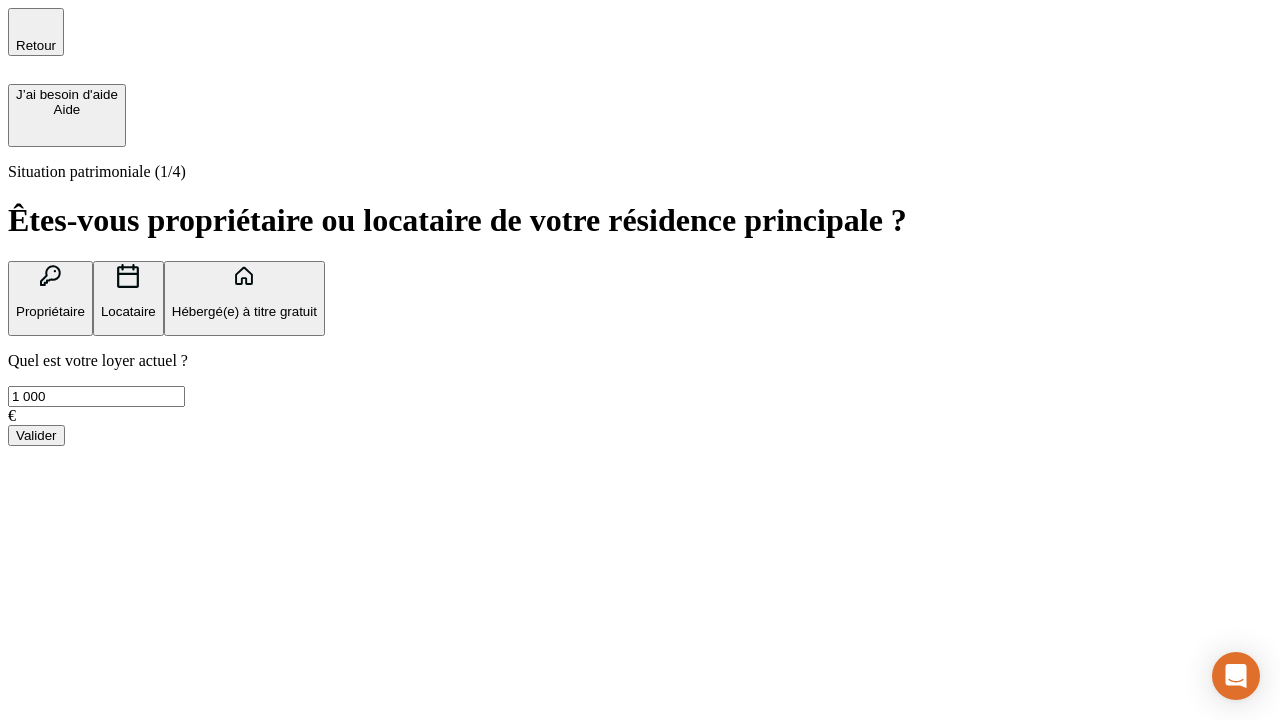 type on "1 000" 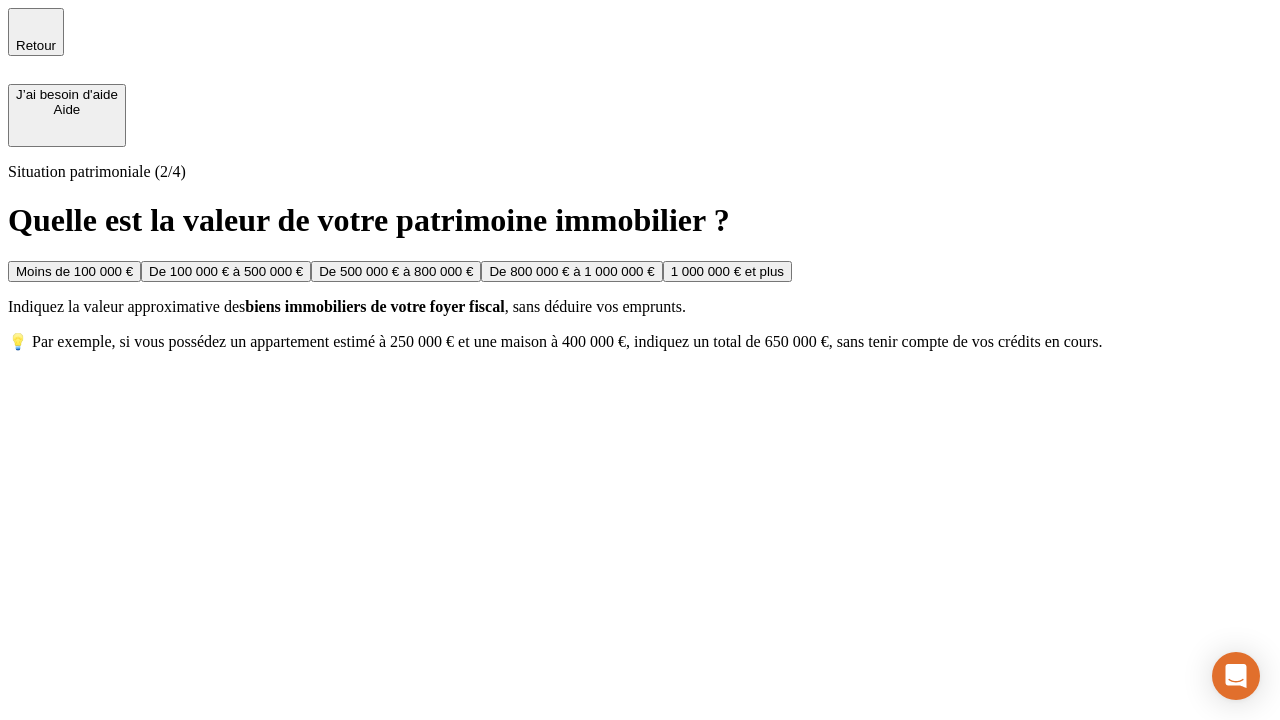 click on "Moins de 100 000 €" at bounding box center [74, 271] 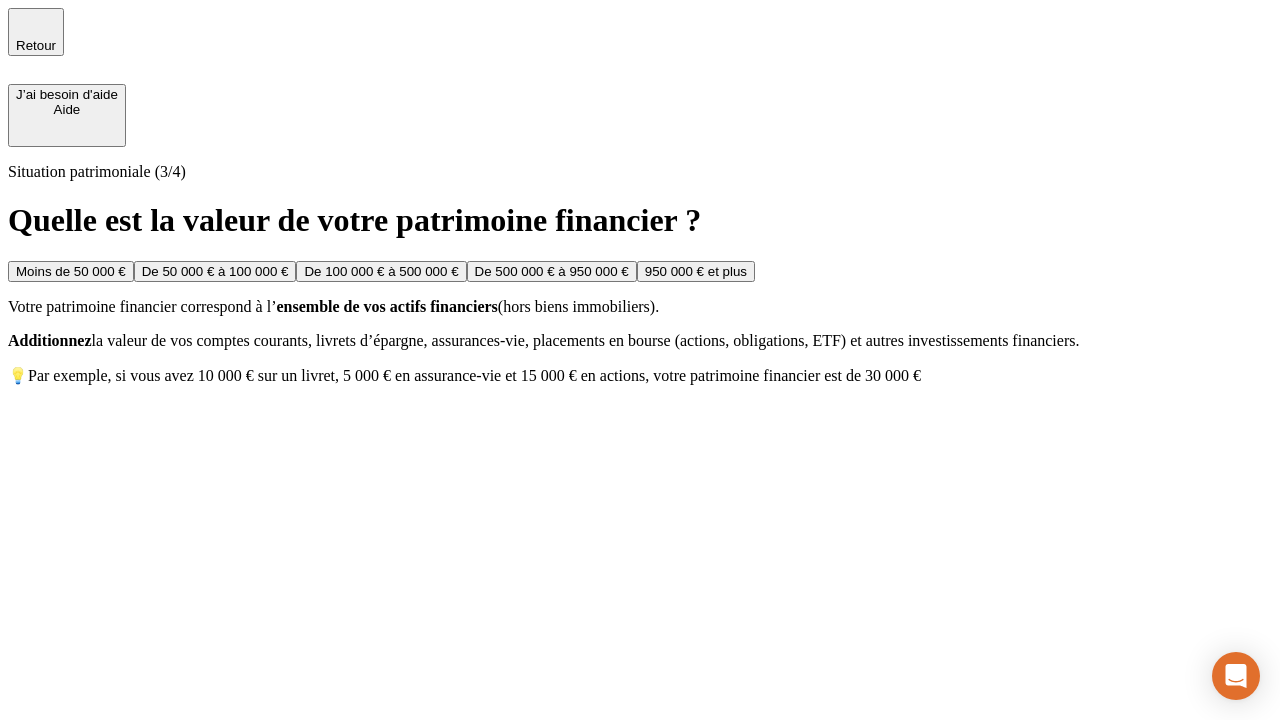 click on "Moins de 50 000 €" at bounding box center (71, 271) 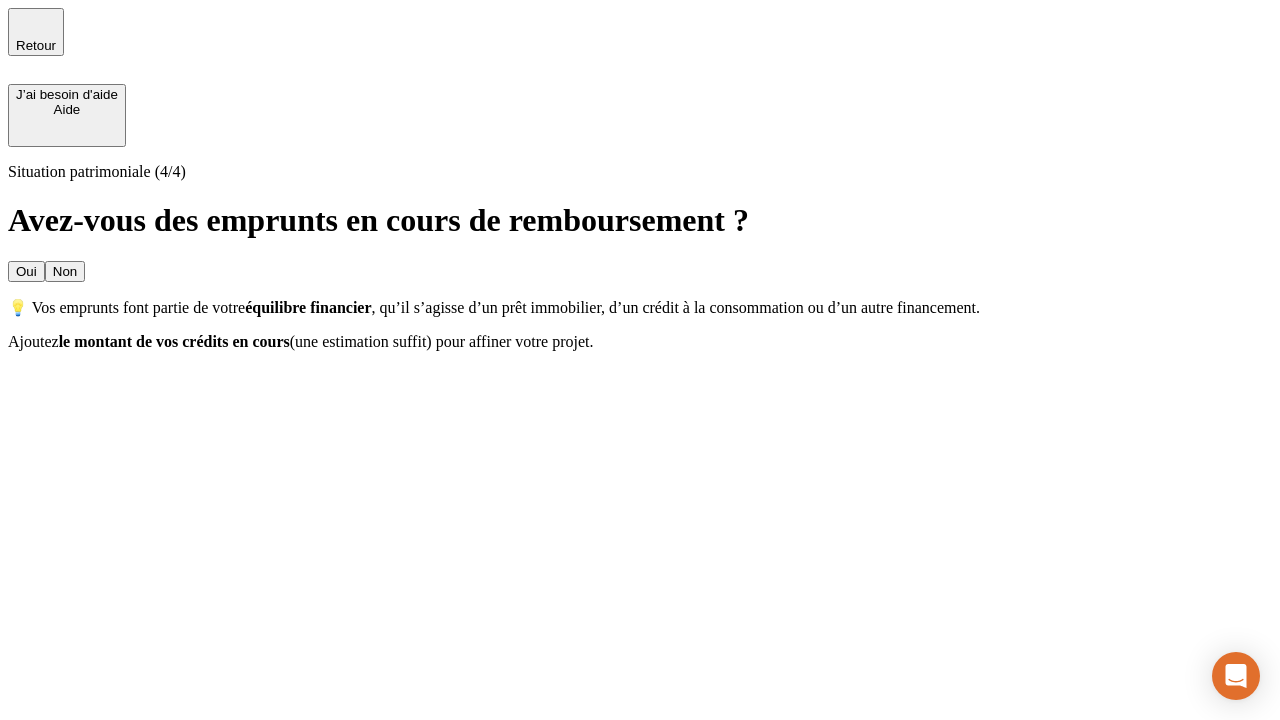 click on "Non" at bounding box center [65, 271] 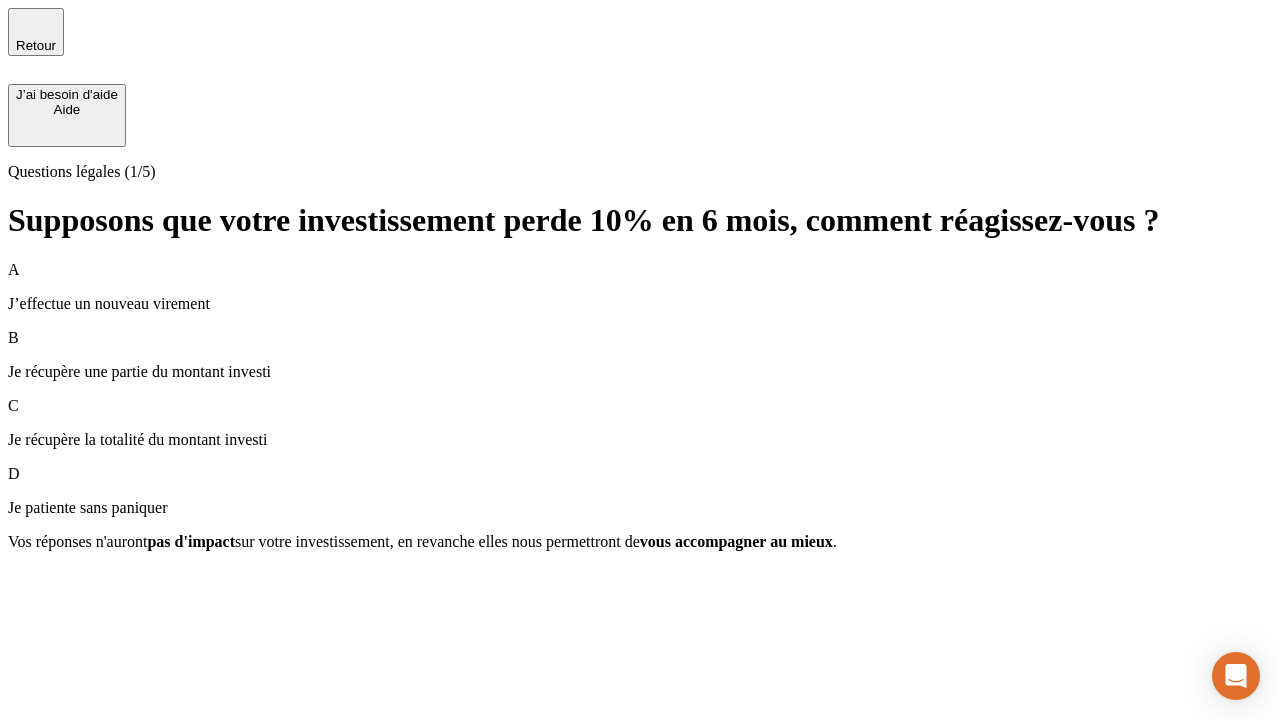 click on "Je récupère une partie du montant investi" at bounding box center (640, 372) 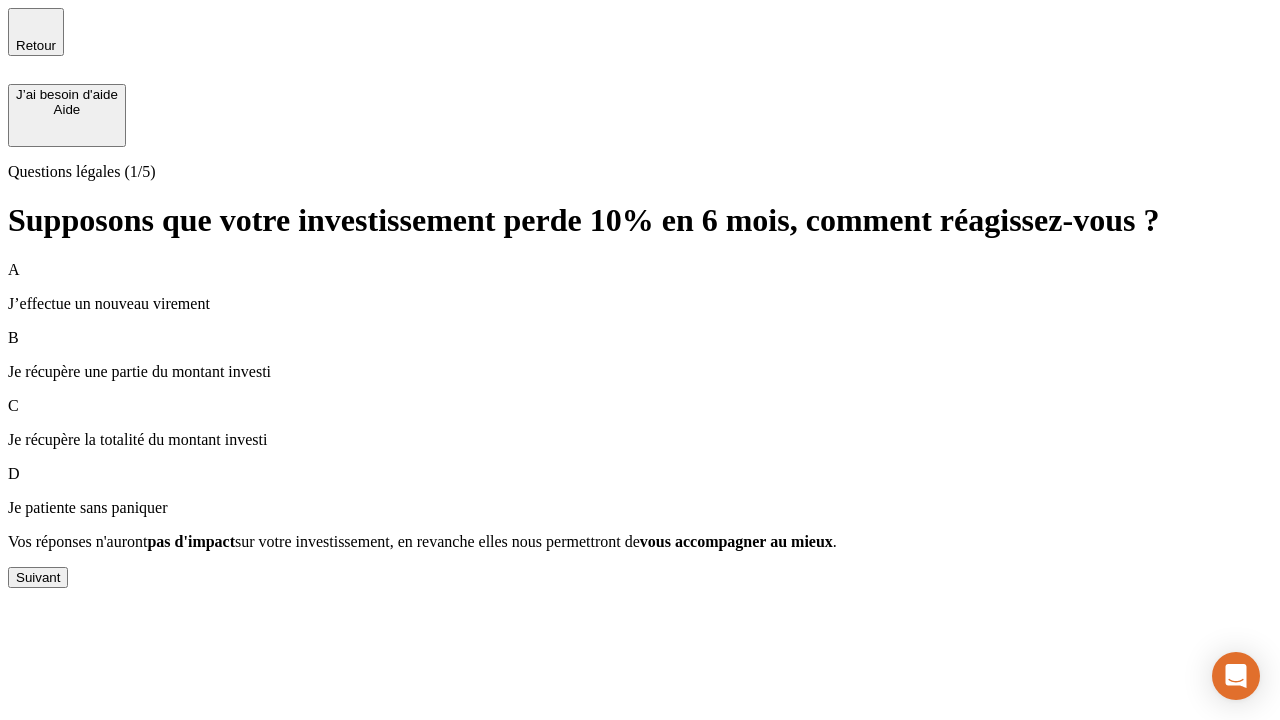click on "Suivant" at bounding box center [38, 577] 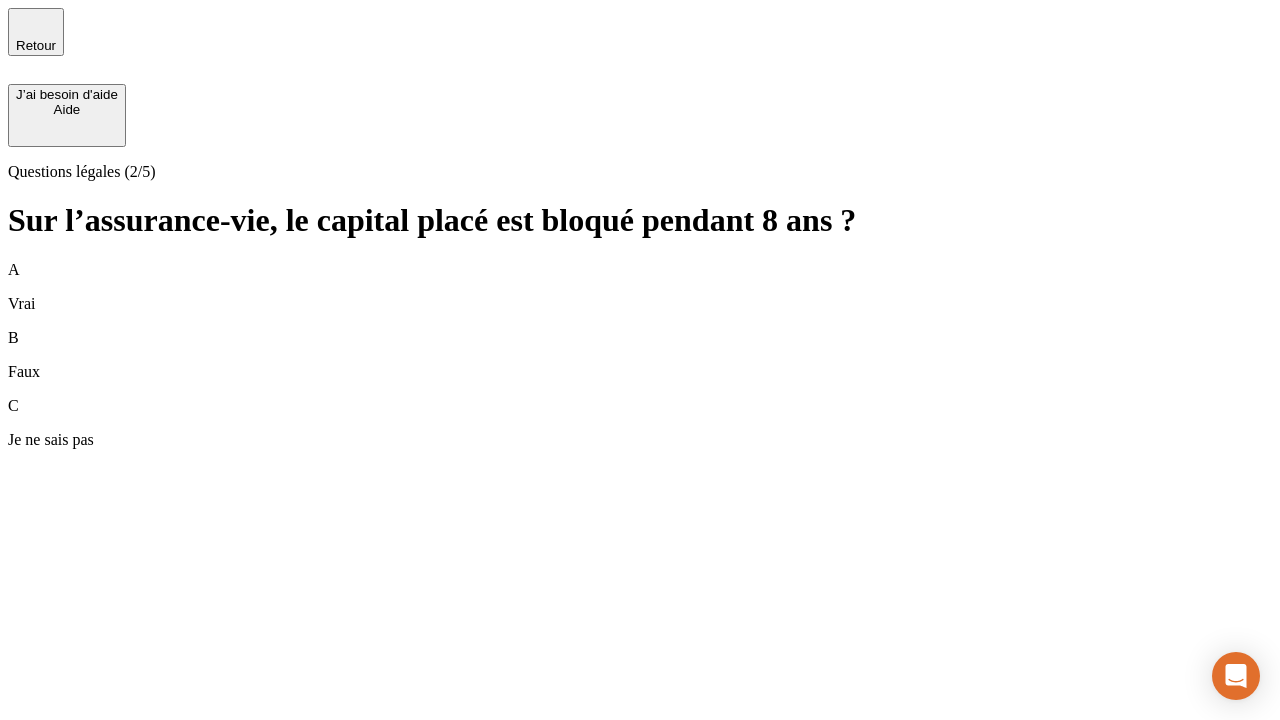 click on "B Faux" at bounding box center (640, 355) 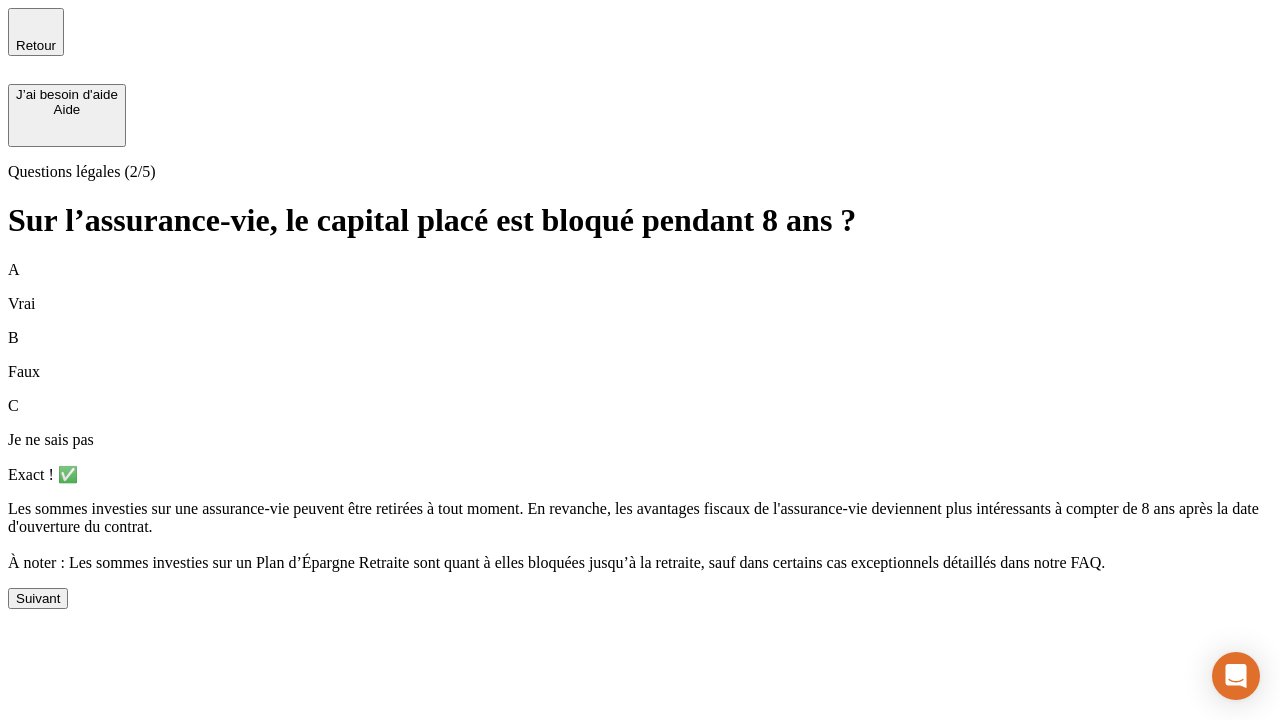 click on "Suivant" at bounding box center (38, 598) 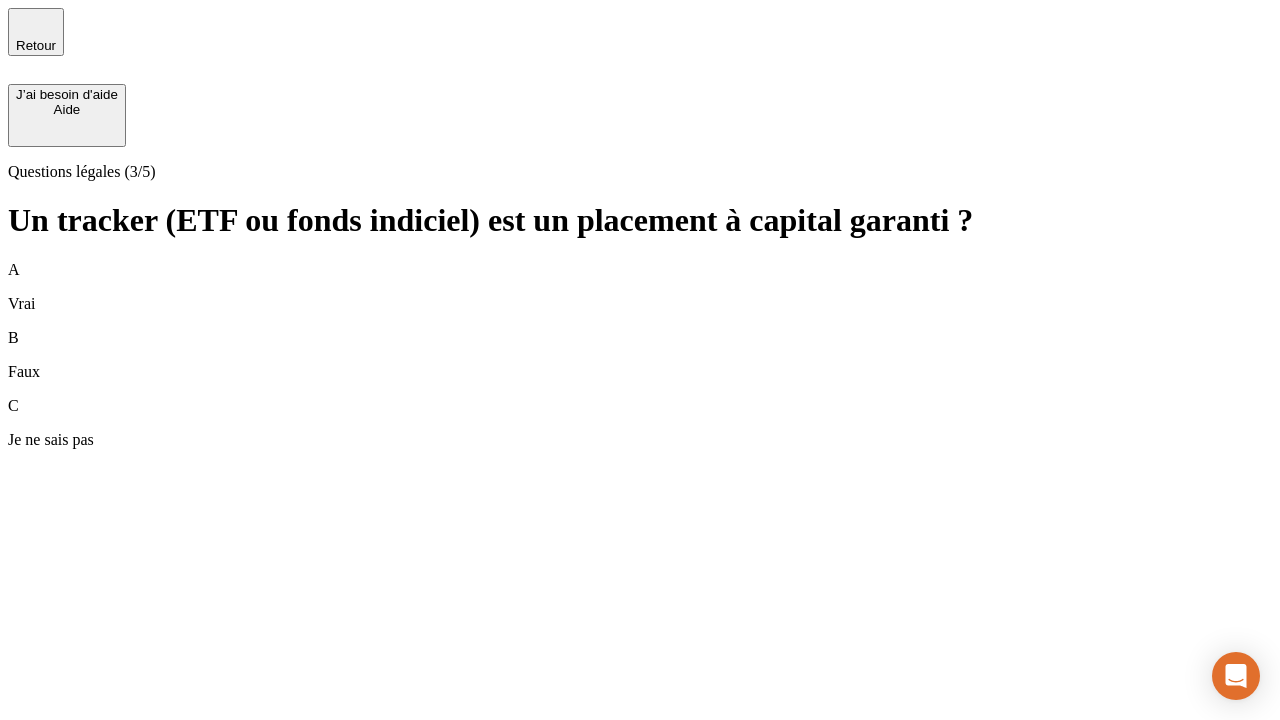 click on "B Faux" at bounding box center [640, 355] 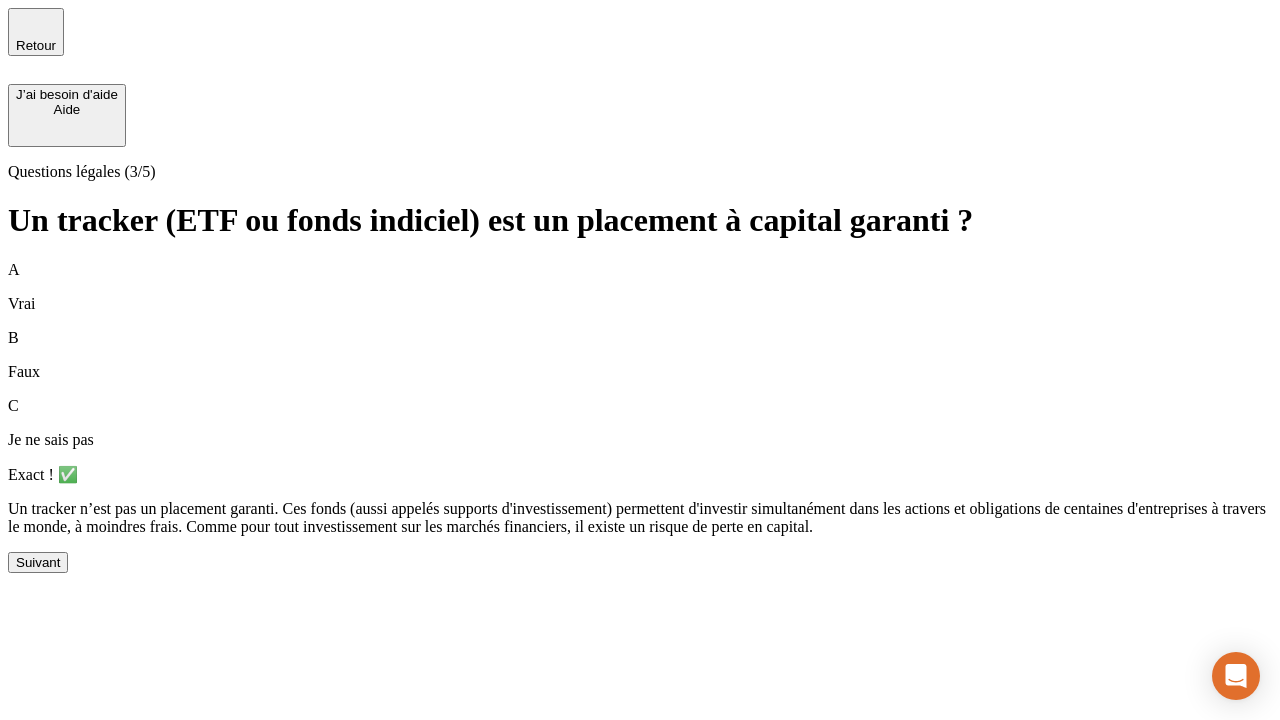 click on "Suivant" at bounding box center [38, 562] 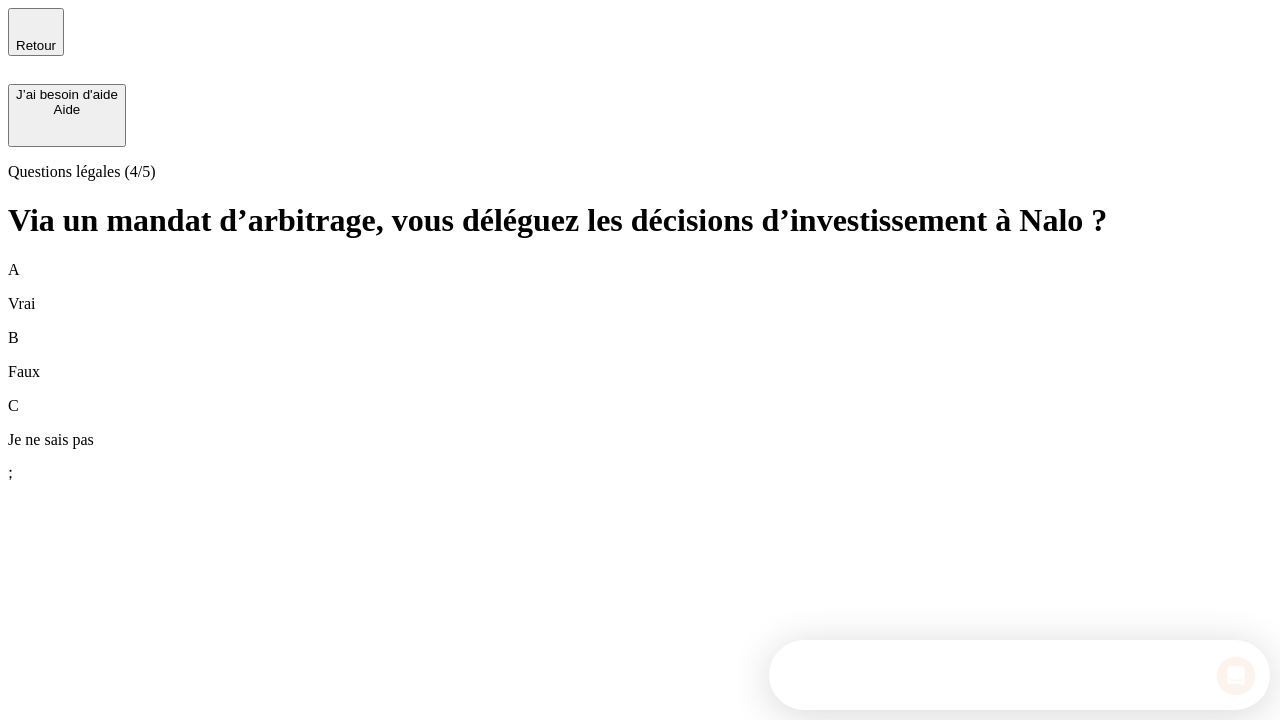 scroll, scrollTop: 0, scrollLeft: 0, axis: both 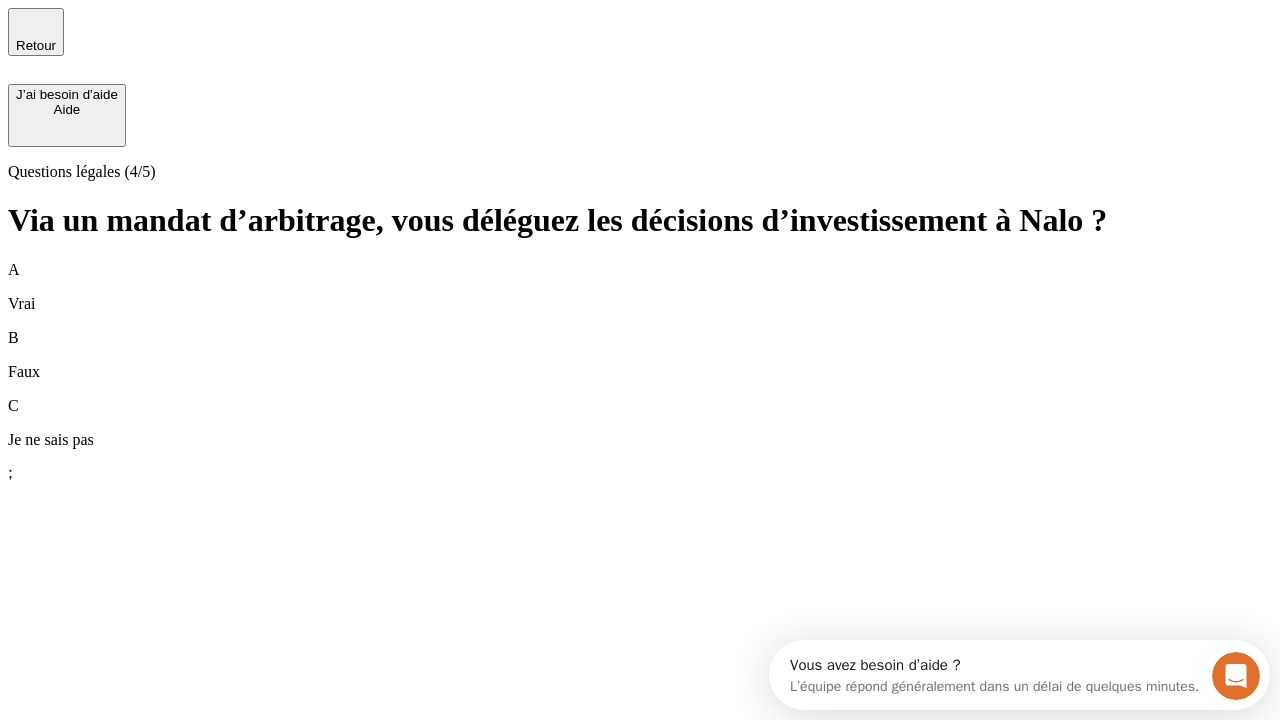 click on "A Vrai" at bounding box center [640, 287] 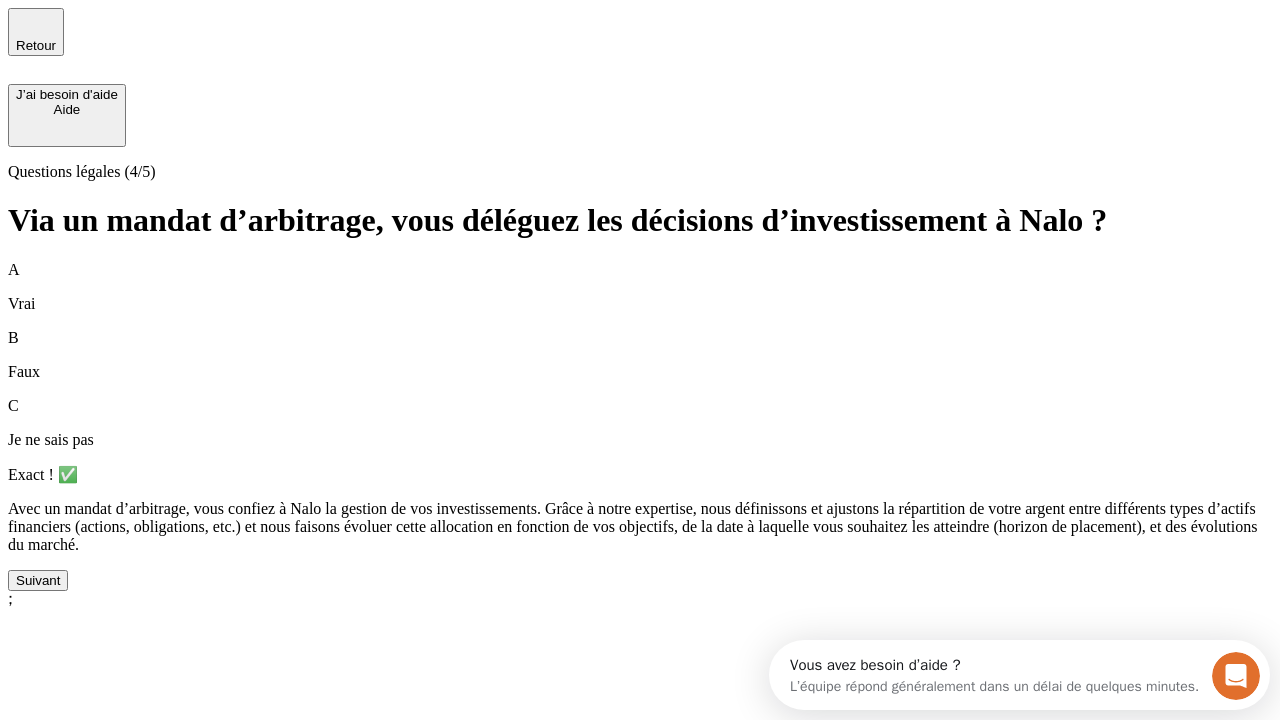 click on "Suivant" at bounding box center [38, 580] 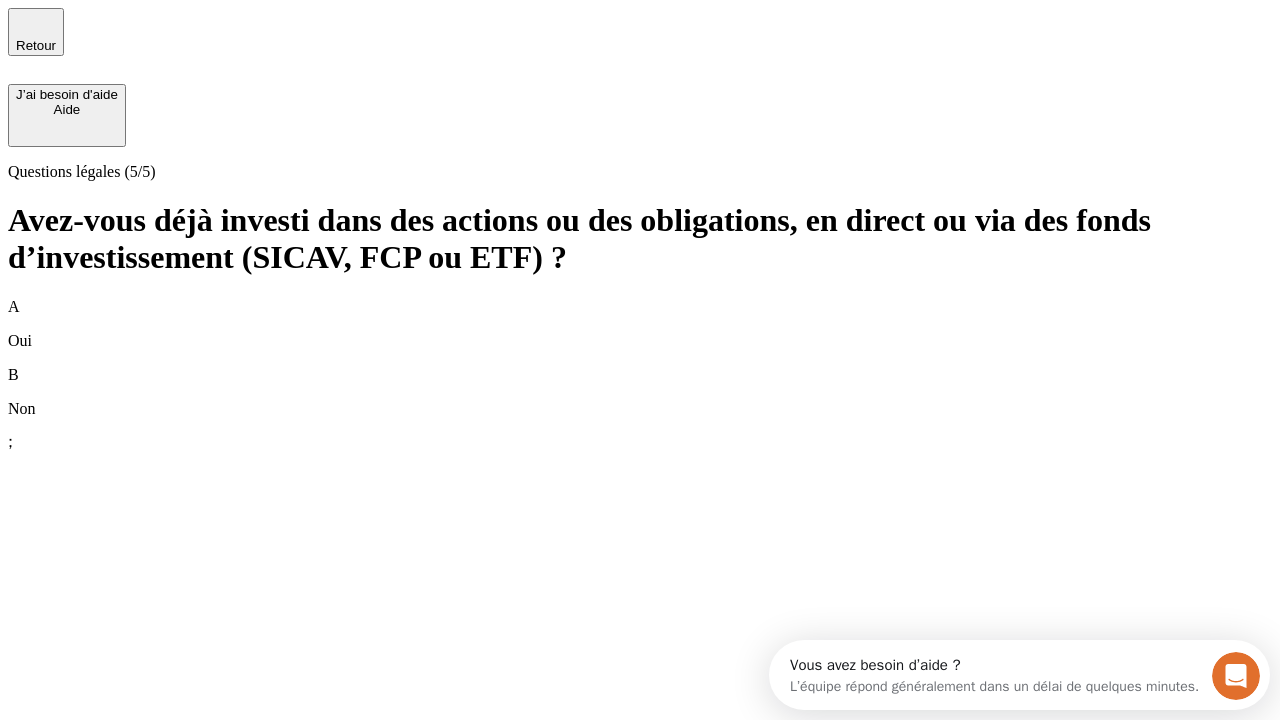 click on "A Oui" at bounding box center [640, 324] 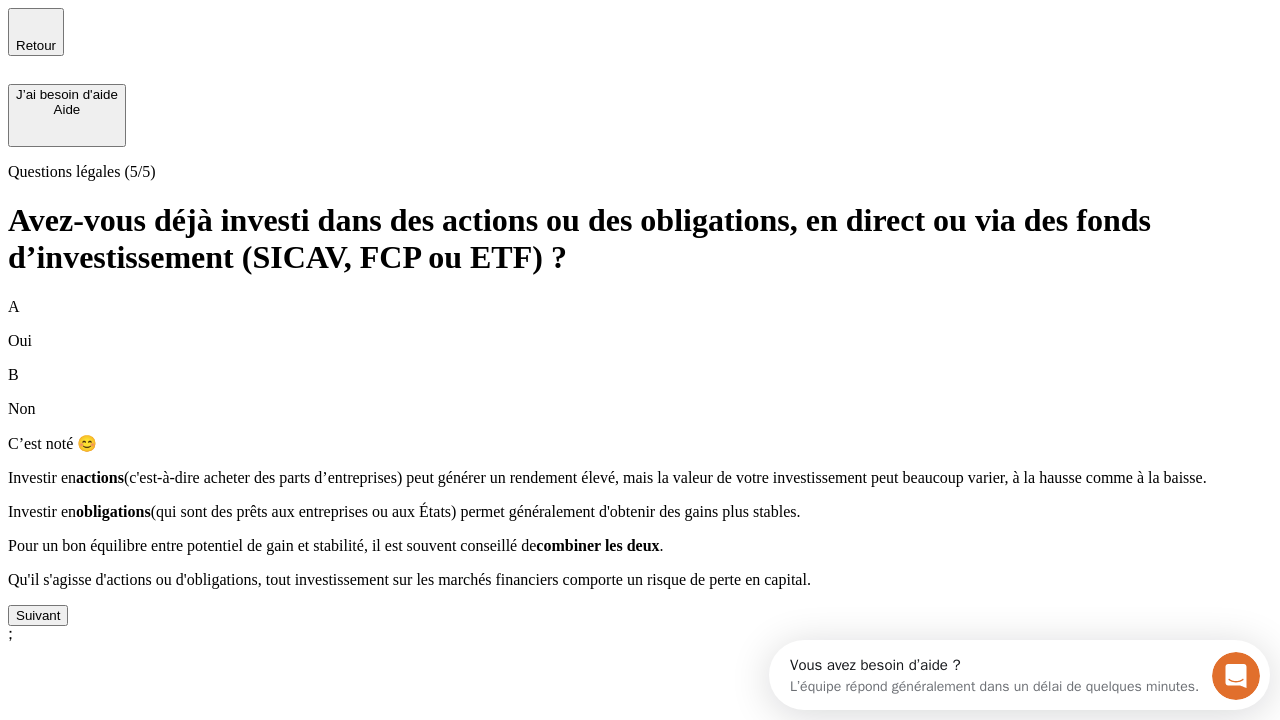 click on "Suivant" at bounding box center [38, 615] 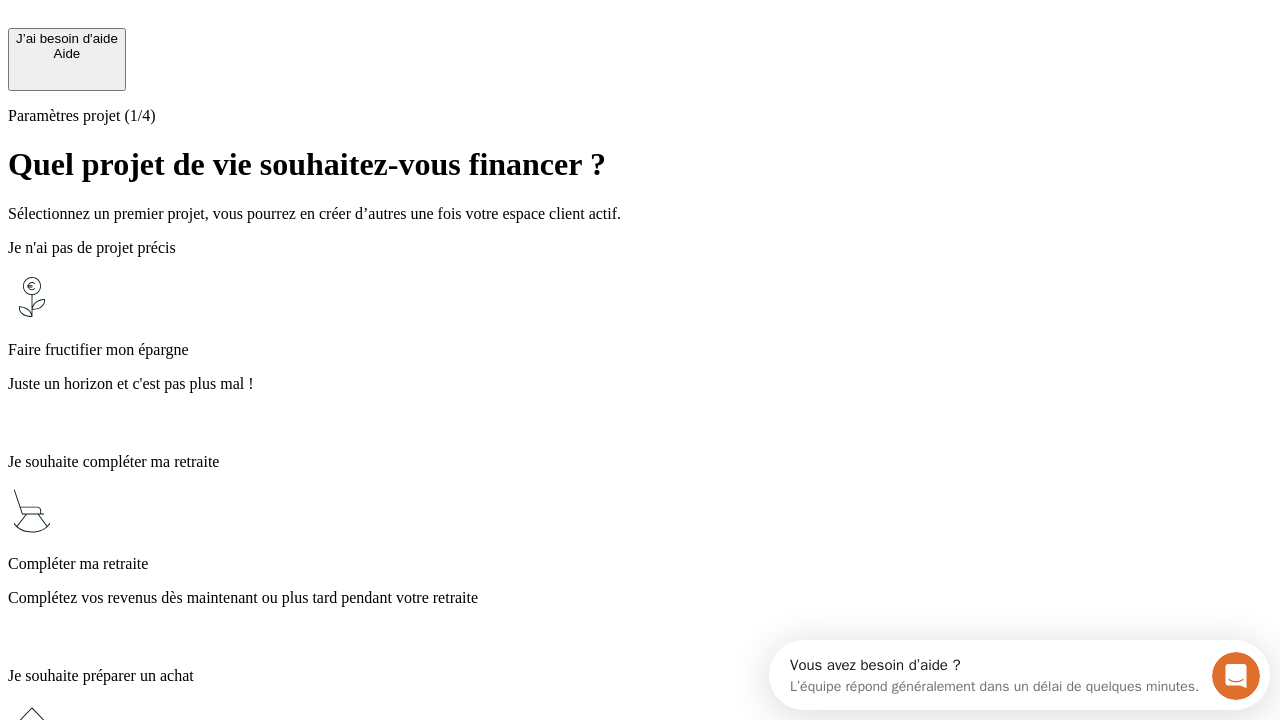 click on "Profitez des avantages fiscaux de l’assurance-vie" at bounding box center (640, 1354) 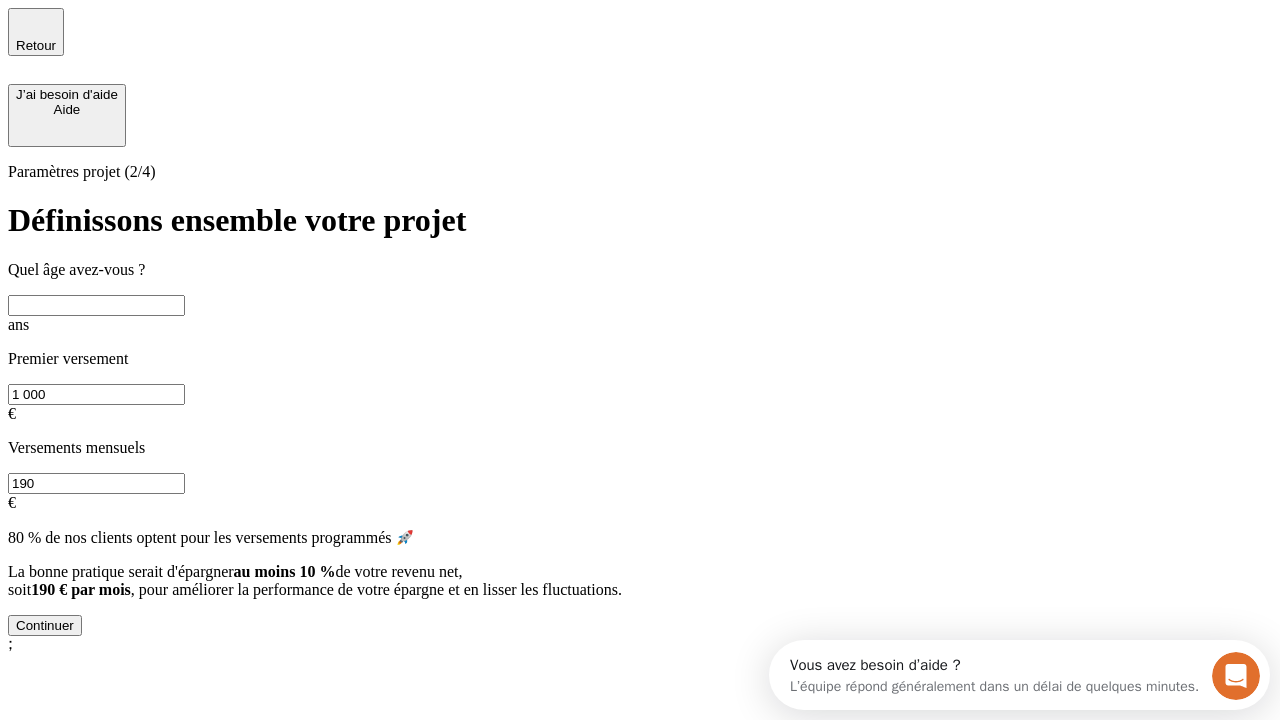 click at bounding box center (96, 305) 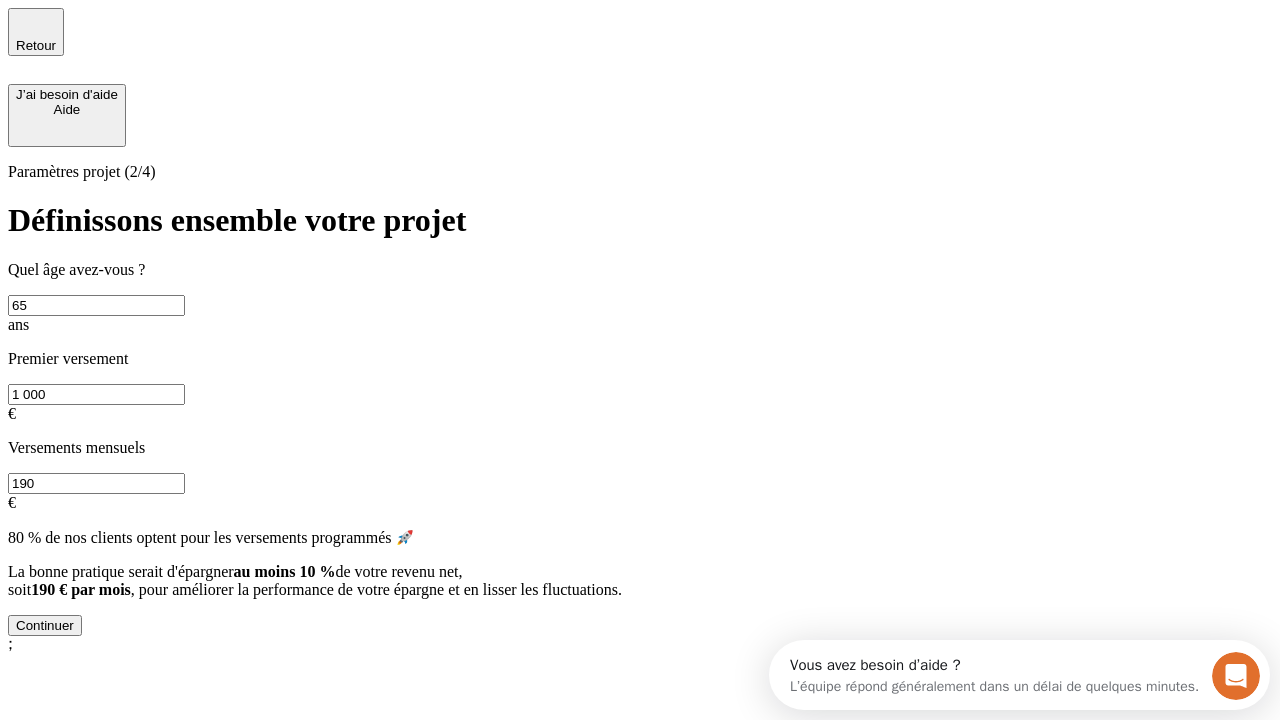 type on "65" 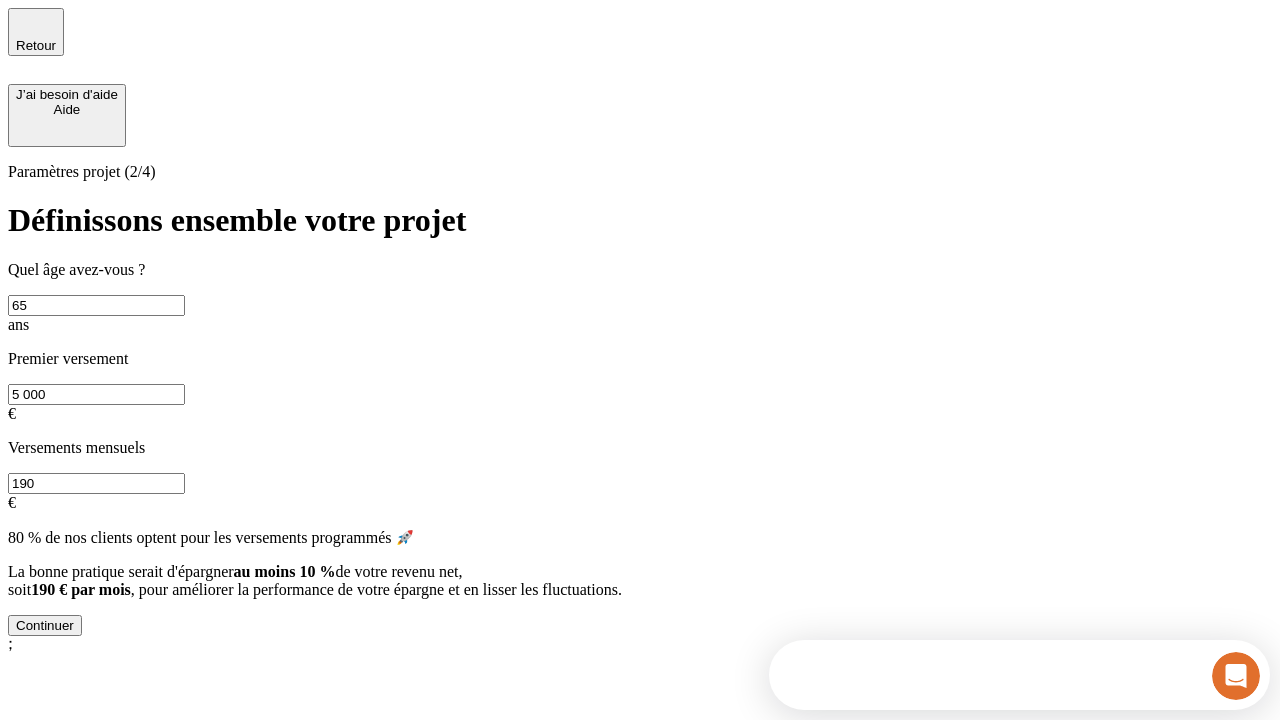 type on "5 000" 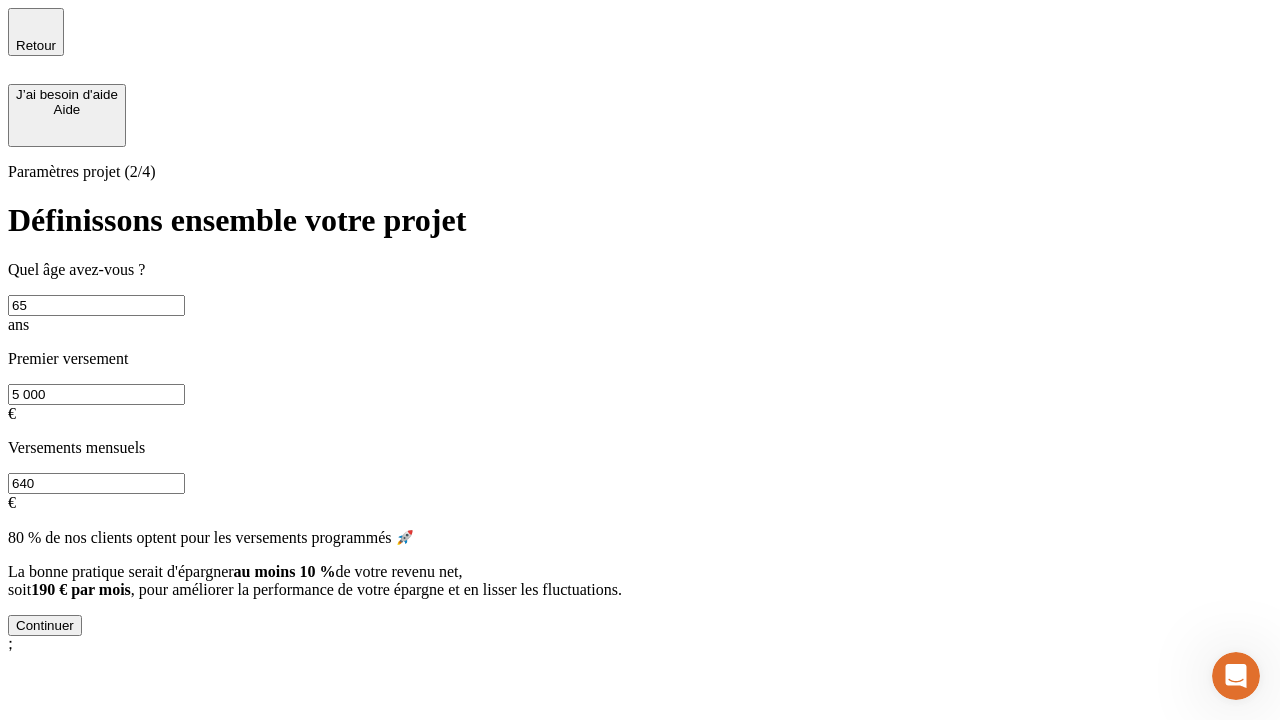 scroll, scrollTop: 0, scrollLeft: 0, axis: both 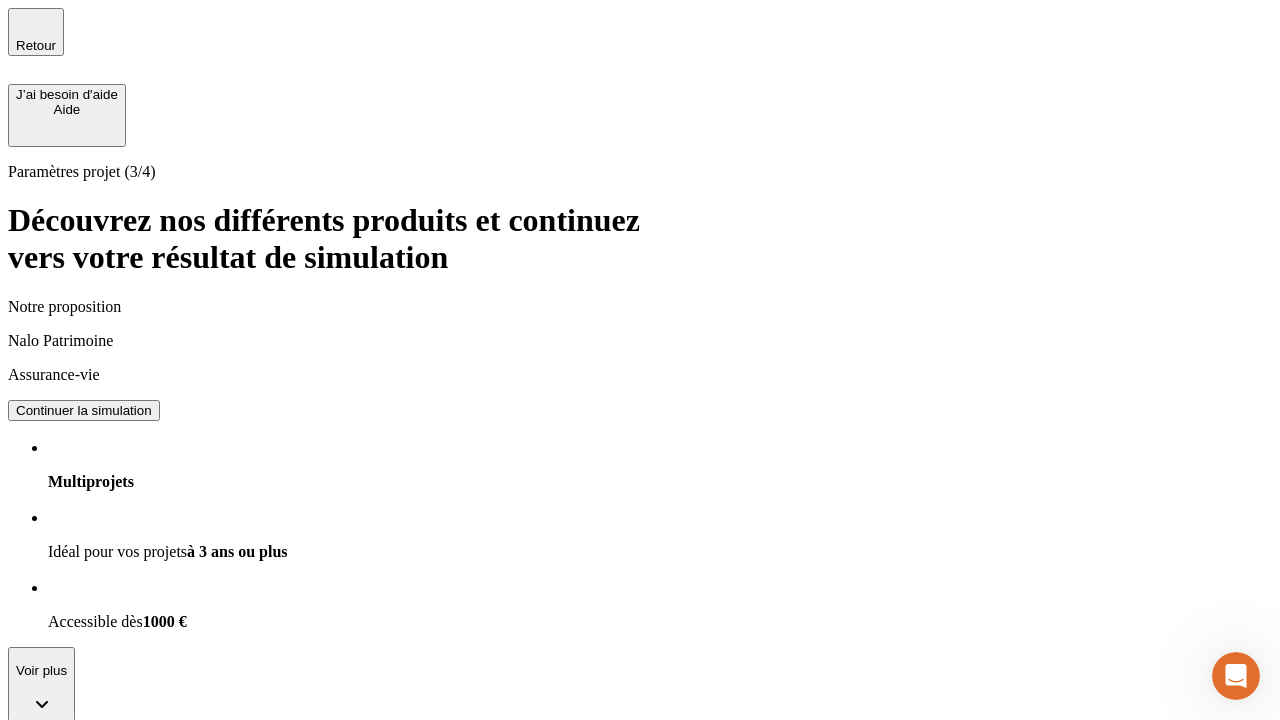 click on "Continuer la simulation" at bounding box center (84, 410) 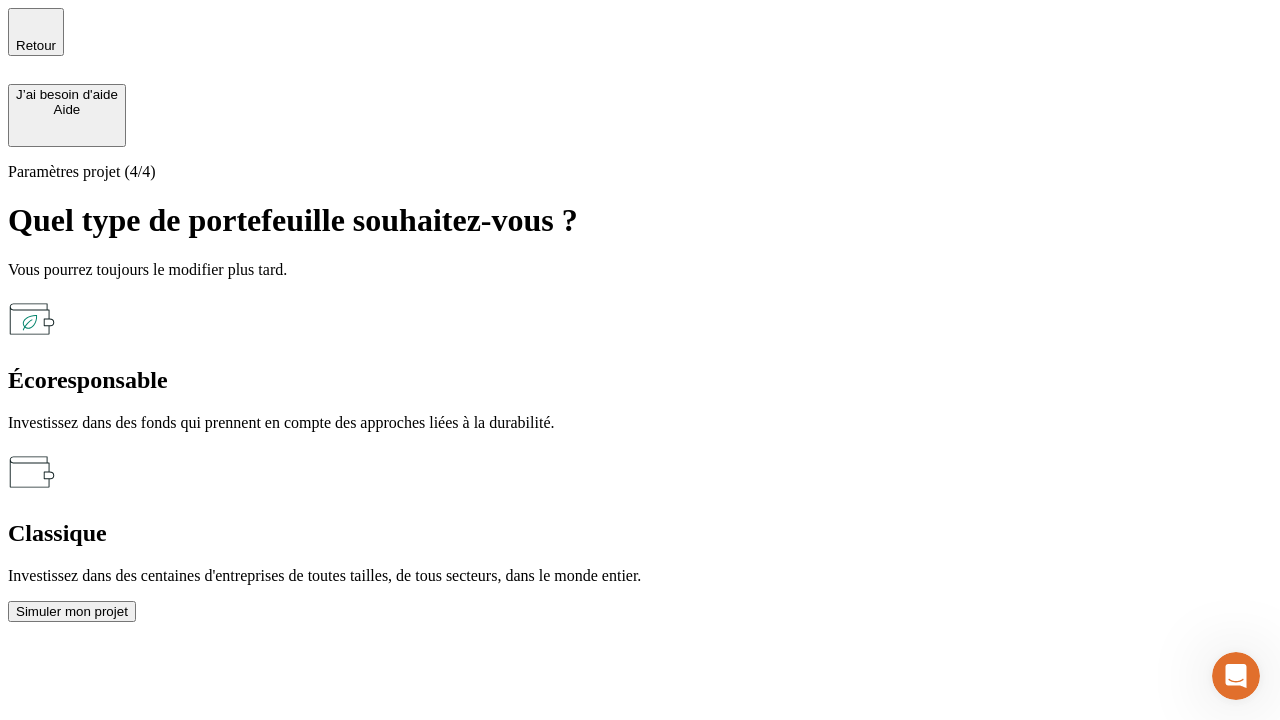 click on "Classique" at bounding box center [640, 533] 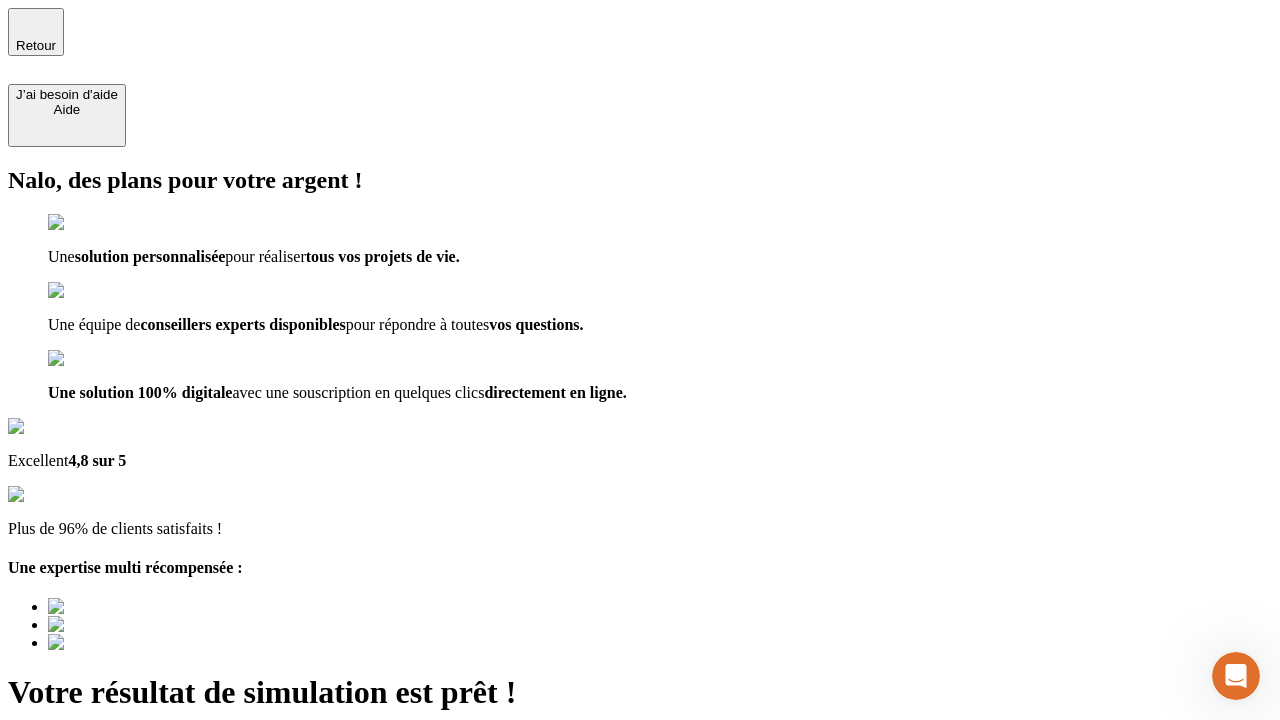 click on "Découvrir ma simulation" at bounding box center [87, 797] 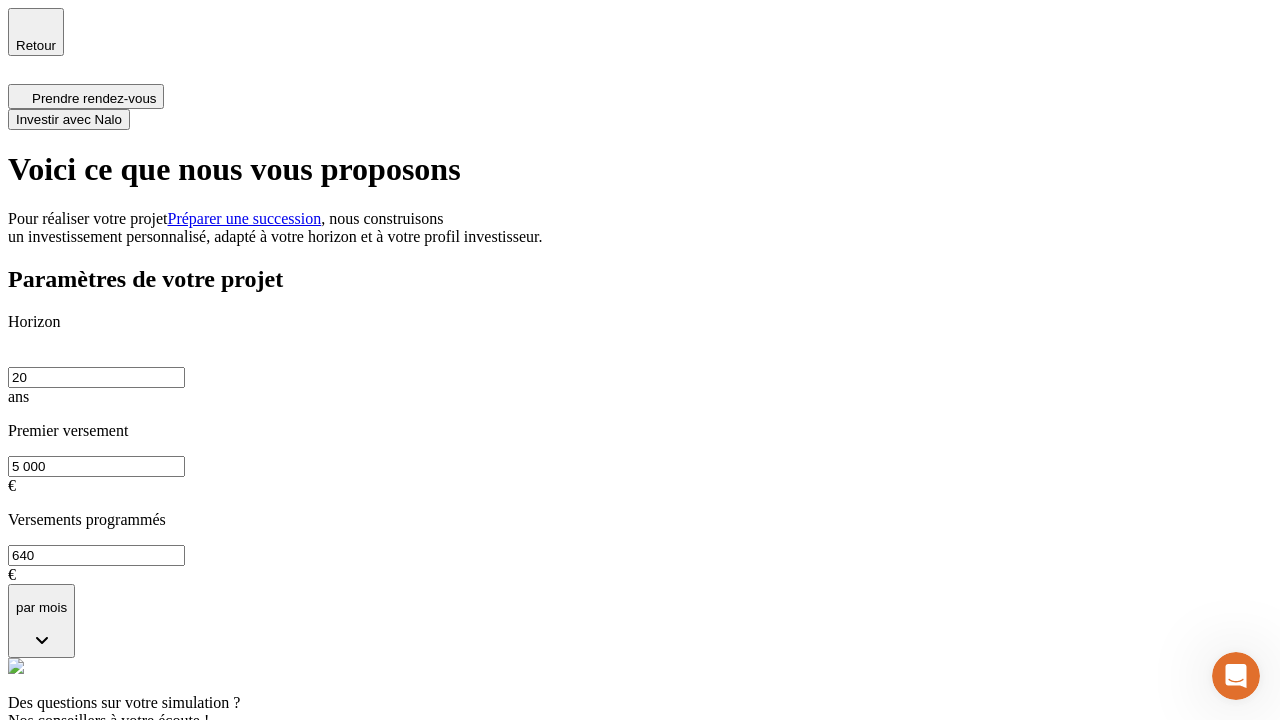 click on "Investir avec Nalo" at bounding box center (69, 119) 